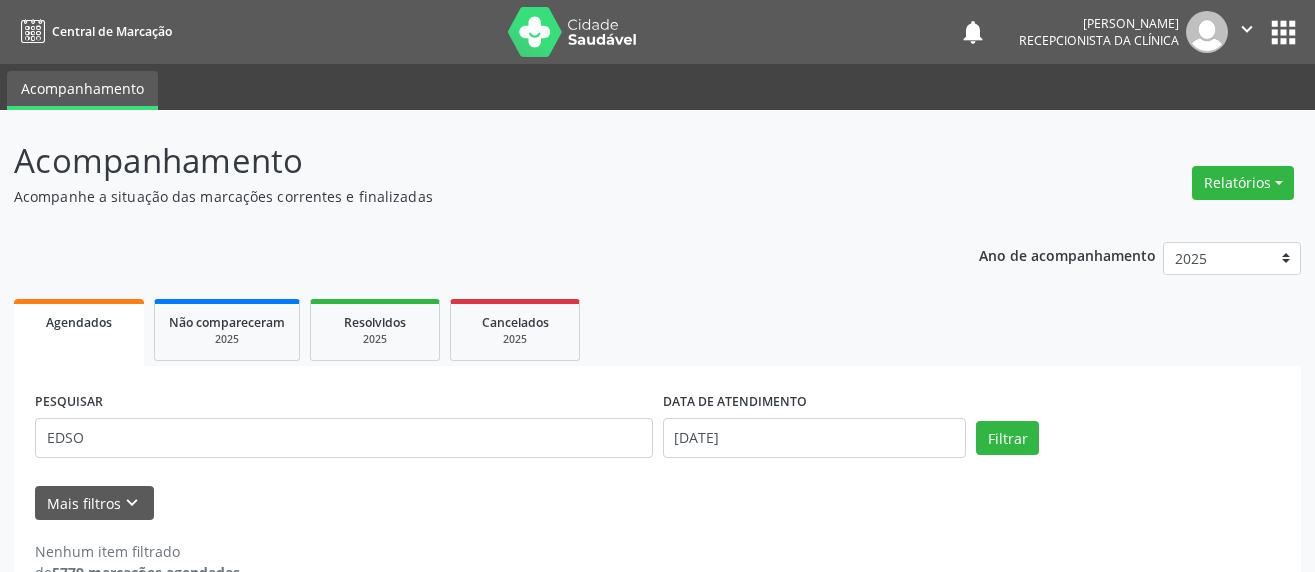 scroll, scrollTop: 46, scrollLeft: 0, axis: vertical 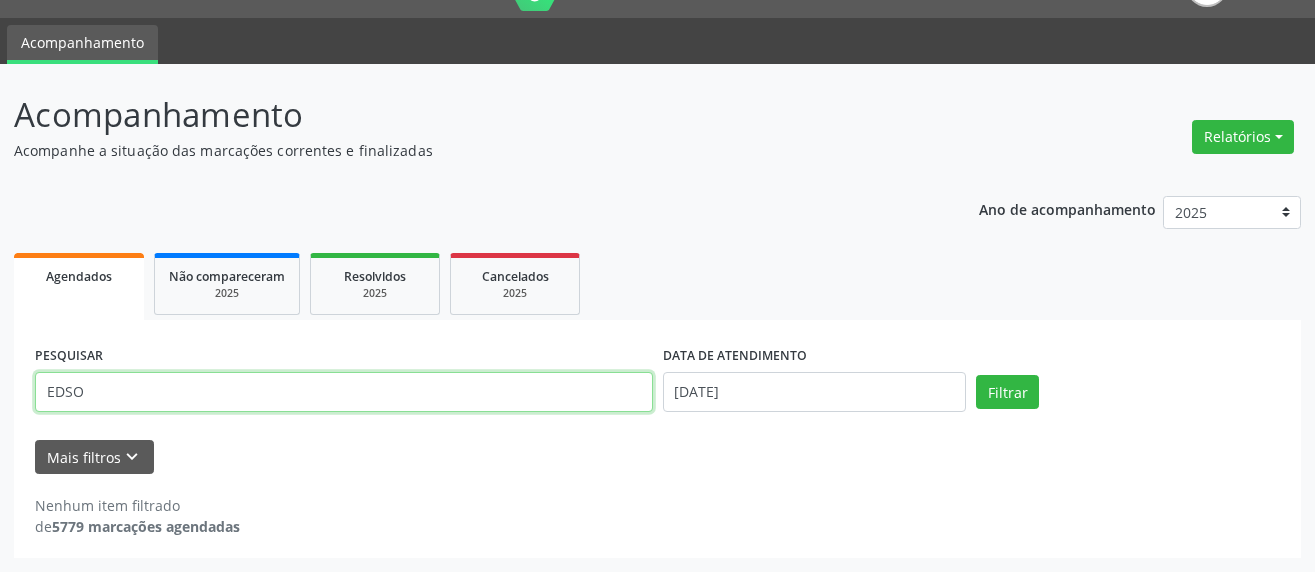 click on "EDSO" at bounding box center (344, 392) 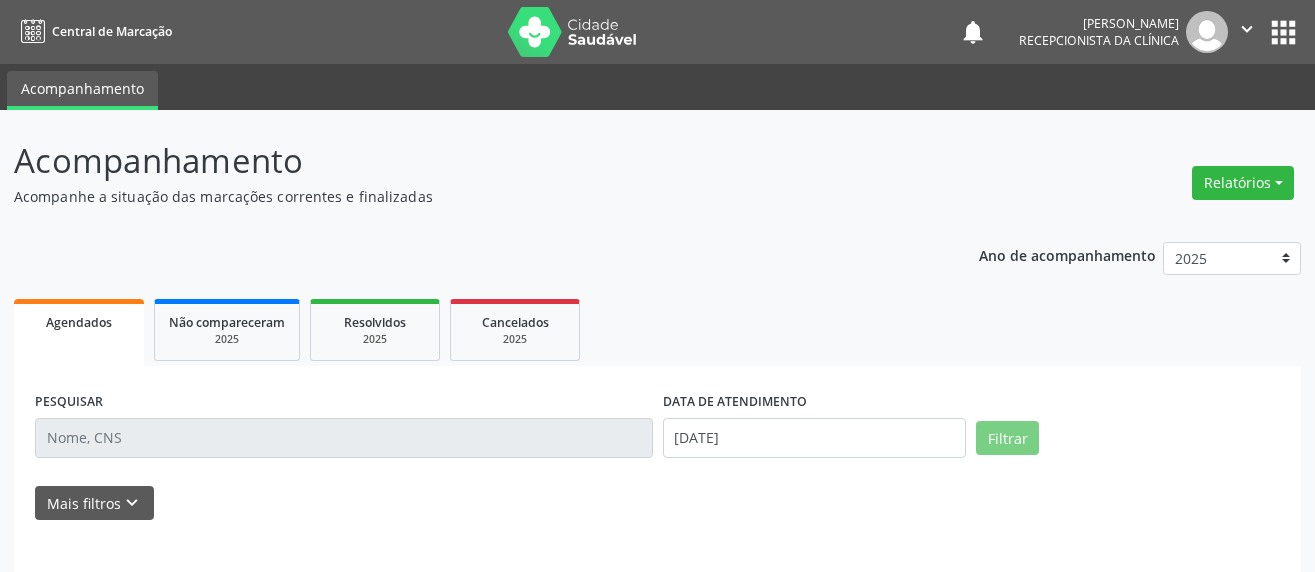 scroll, scrollTop: 0, scrollLeft: 0, axis: both 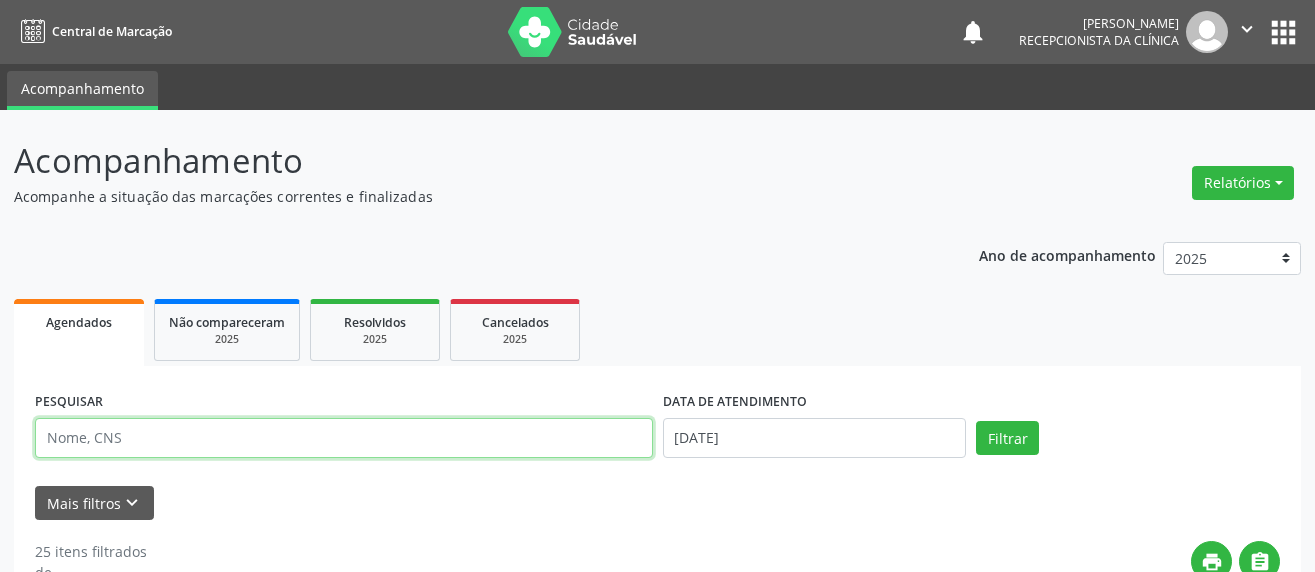 click at bounding box center (344, 438) 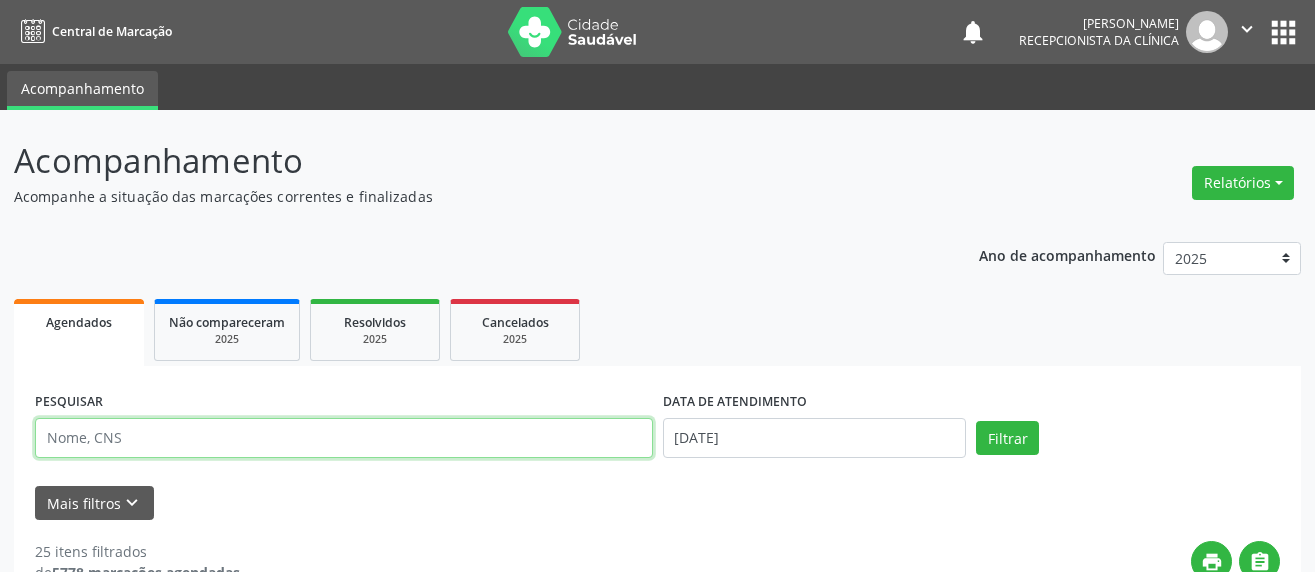 drag, startPoint x: 83, startPoint y: 442, endPoint x: 95, endPoint y: 437, distance: 13 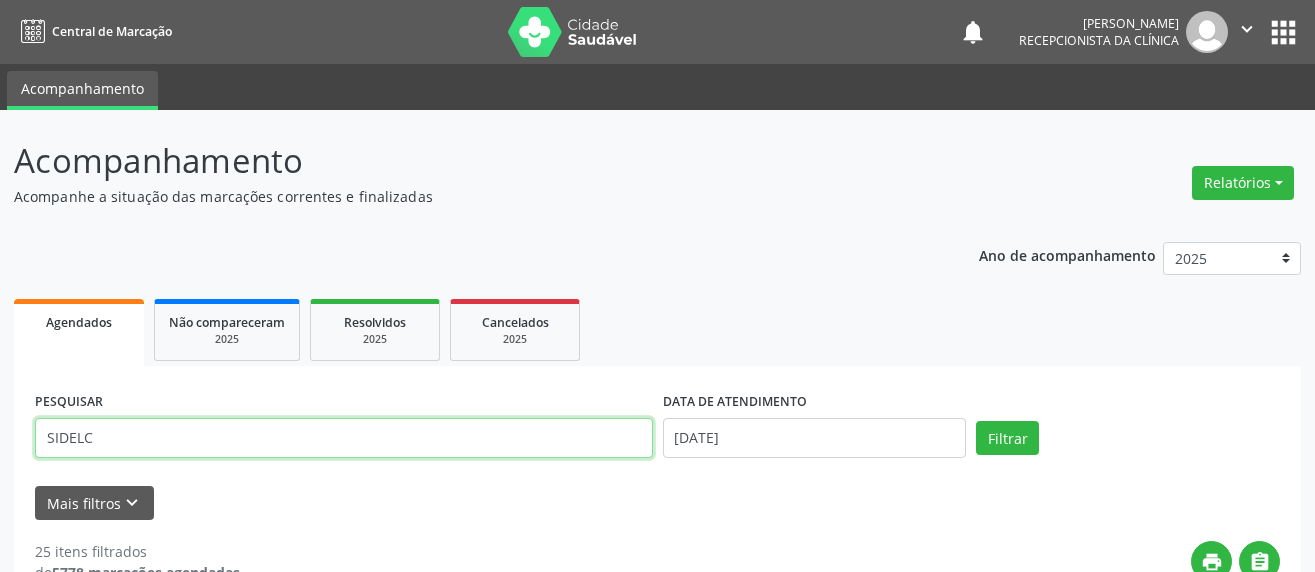 type on "SIDELC" 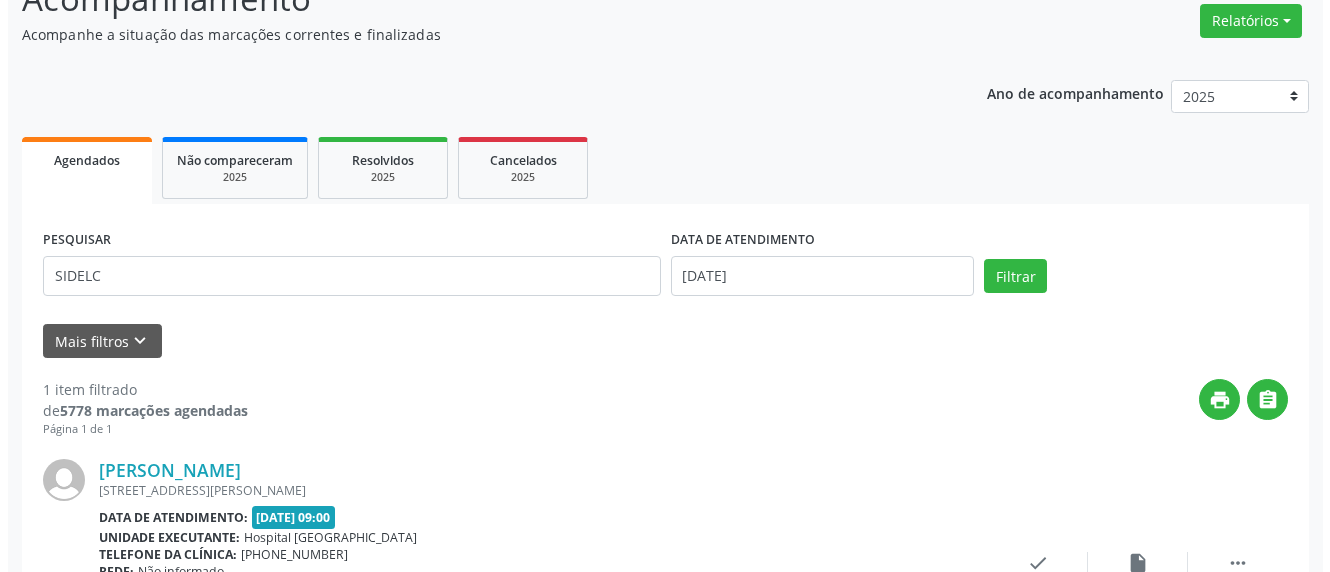 scroll, scrollTop: 211, scrollLeft: 0, axis: vertical 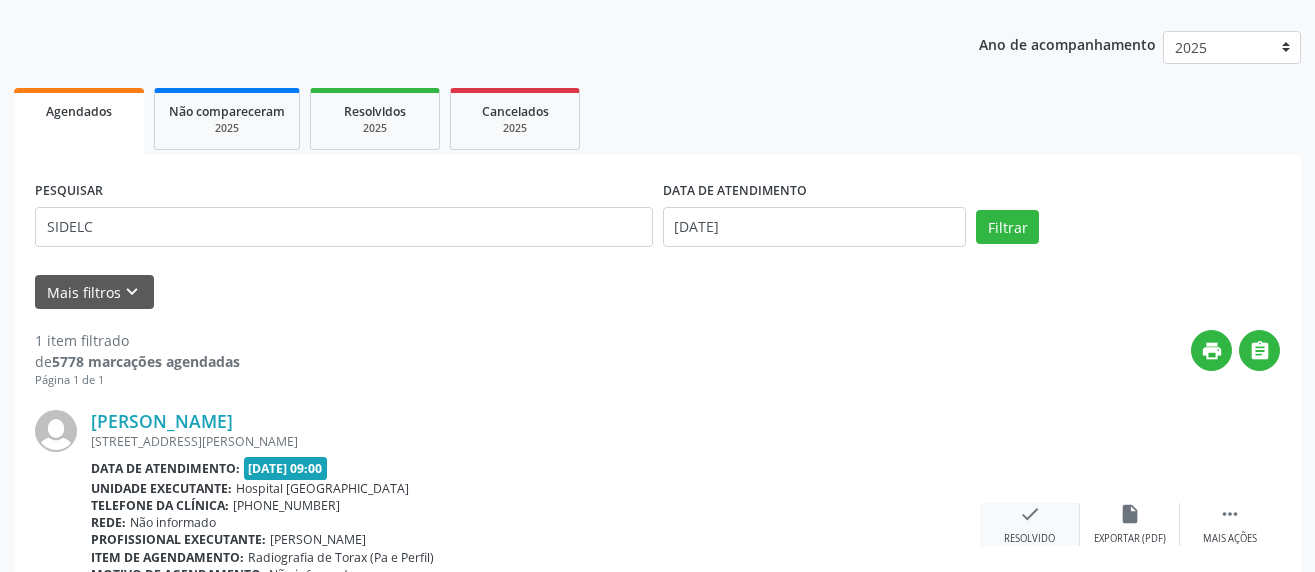 click on "Resolvido" at bounding box center (1029, 539) 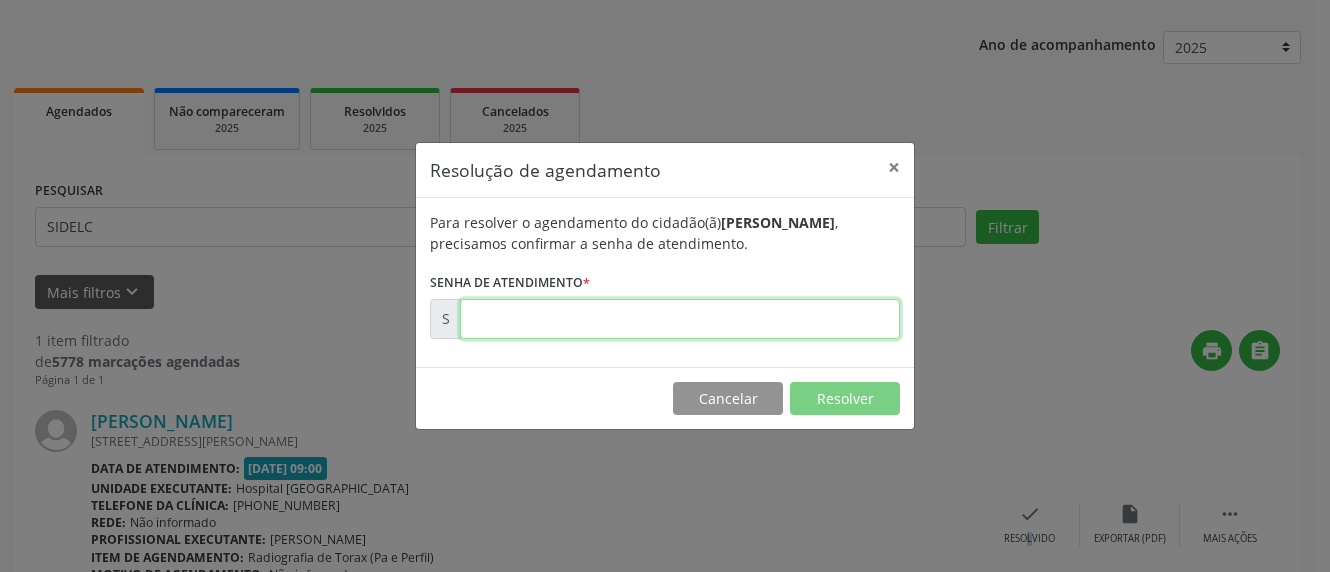 click at bounding box center (680, 319) 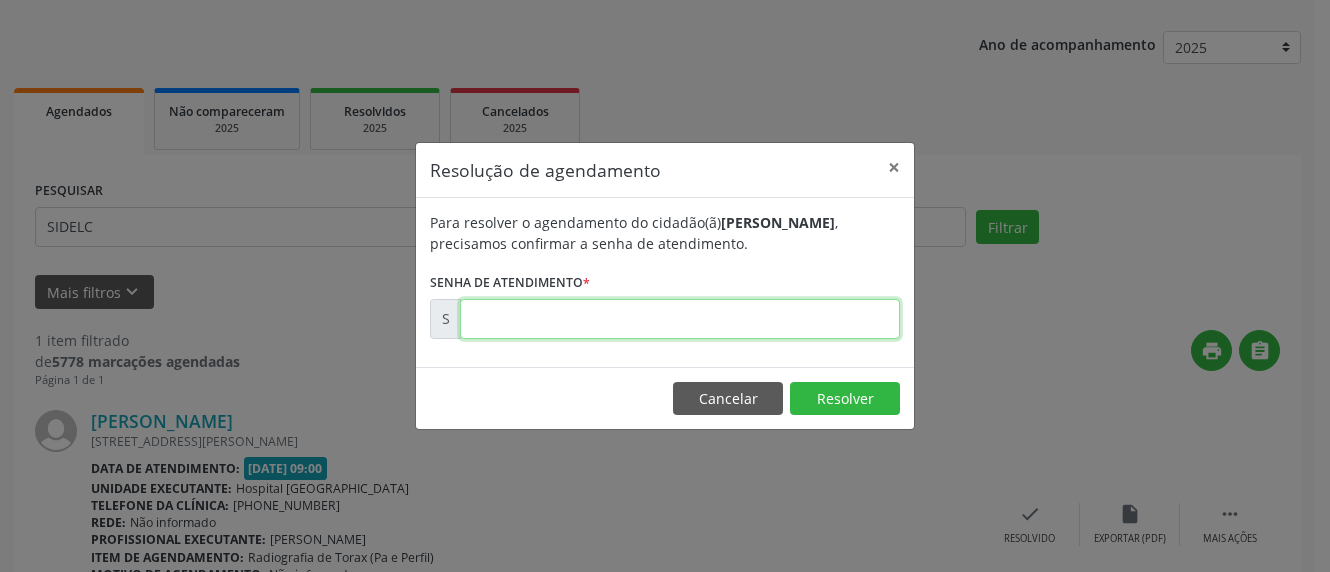 click at bounding box center (680, 319) 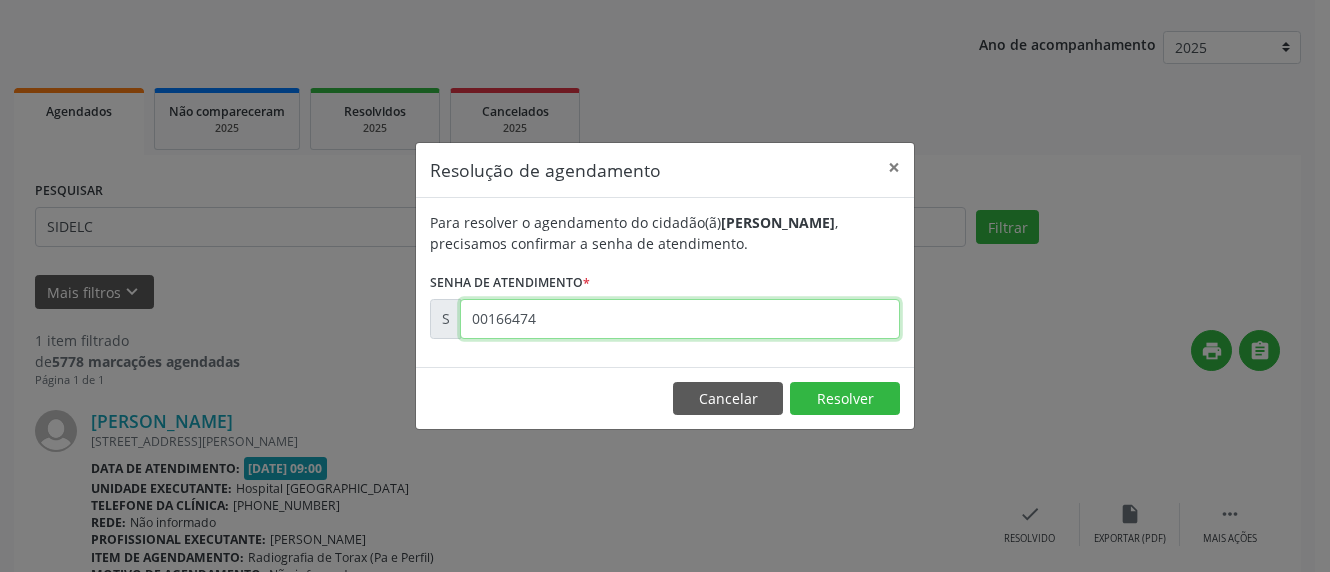 type on "00166474" 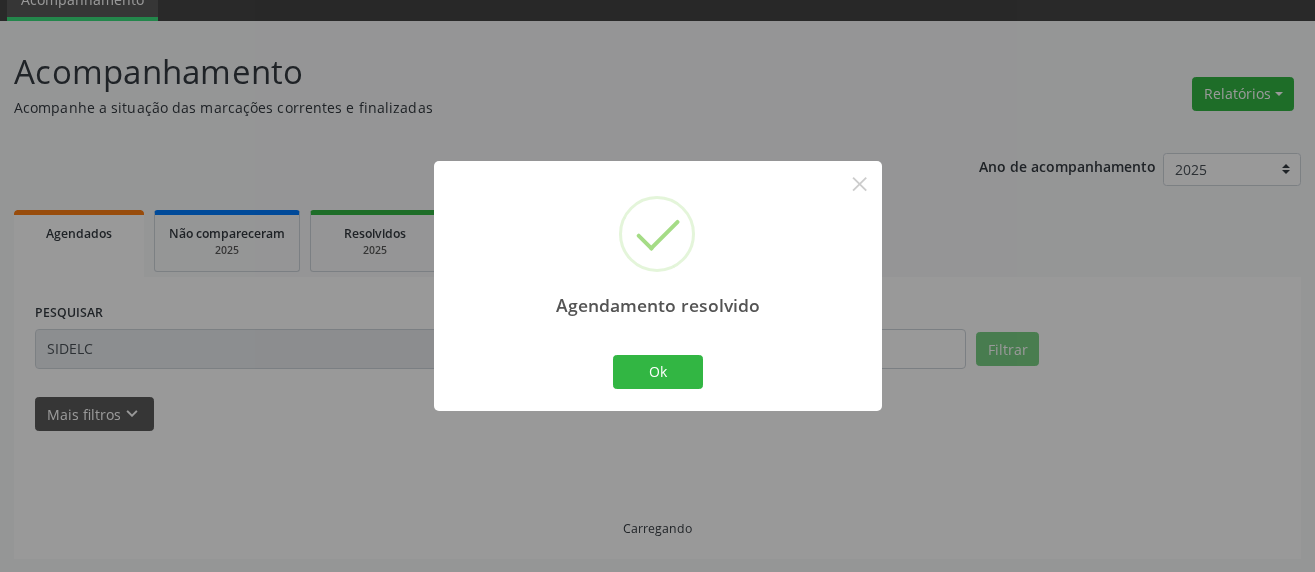 scroll, scrollTop: 0, scrollLeft: 0, axis: both 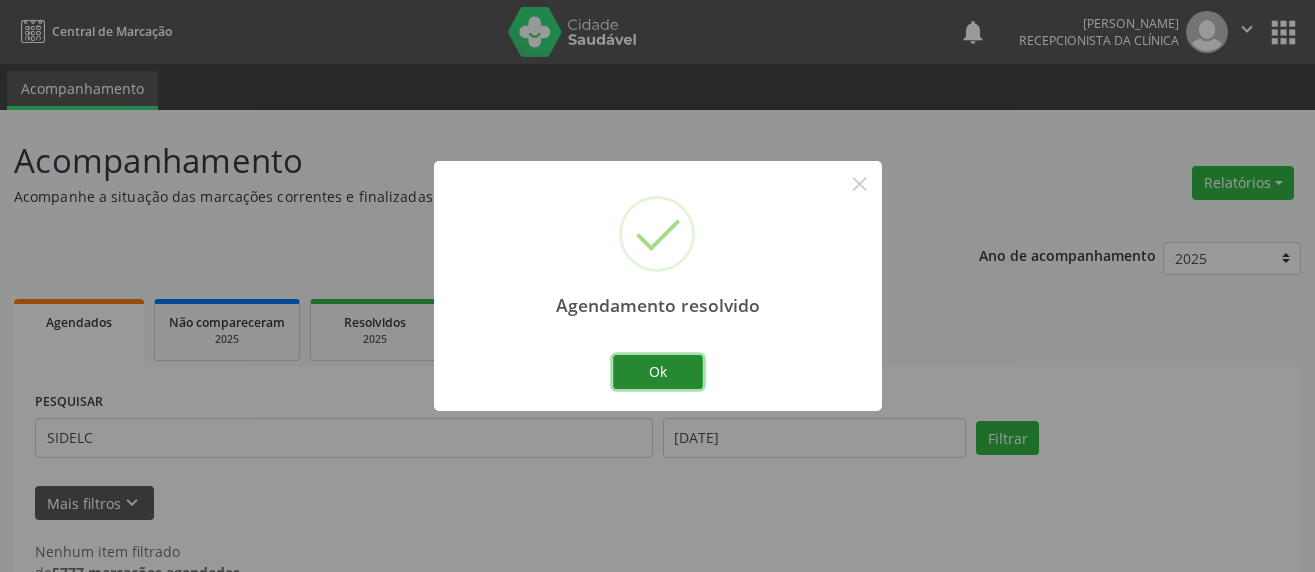 click on "Ok" at bounding box center (658, 372) 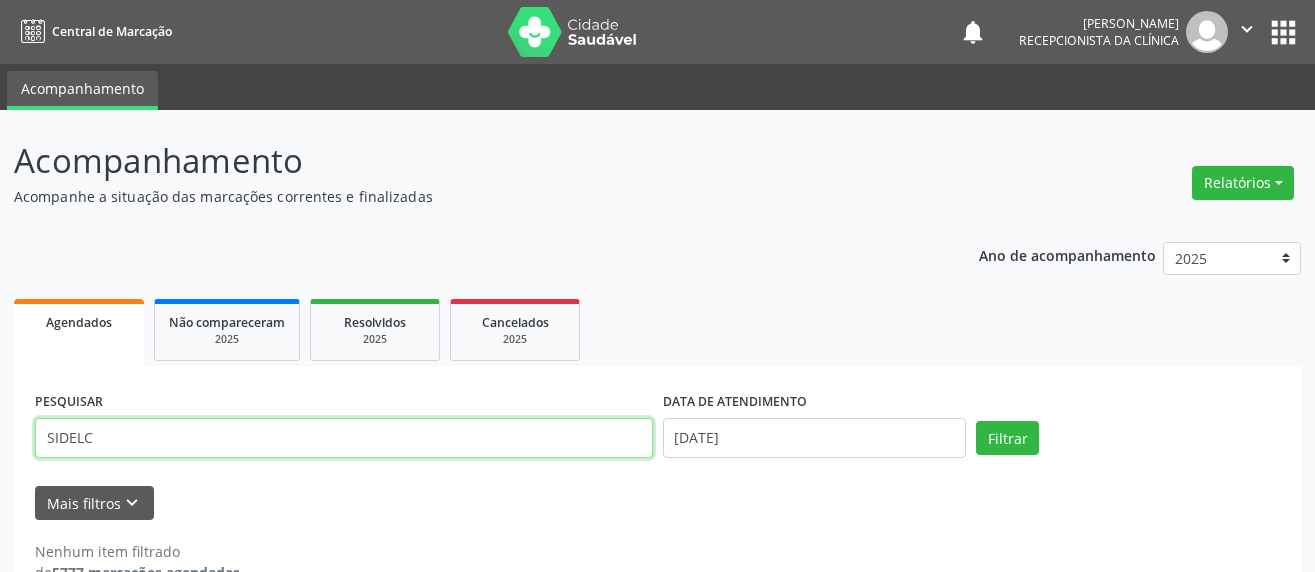 drag, startPoint x: 139, startPoint y: 435, endPoint x: 571, endPoint y: 407, distance: 432.90646 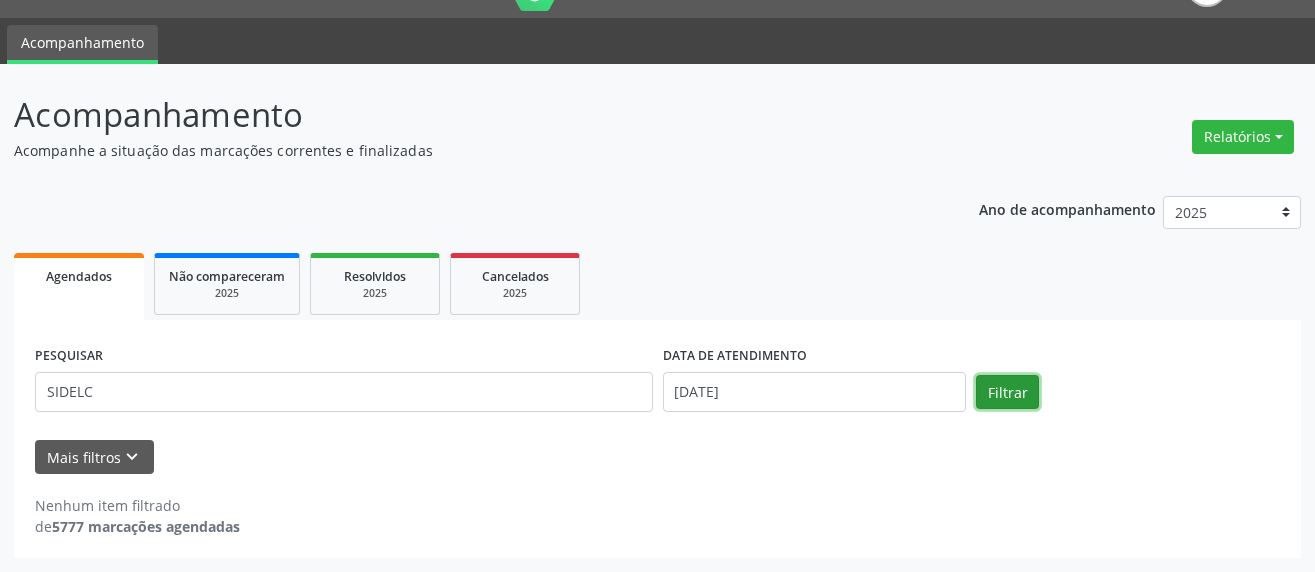 click on "Filtrar" at bounding box center (1007, 392) 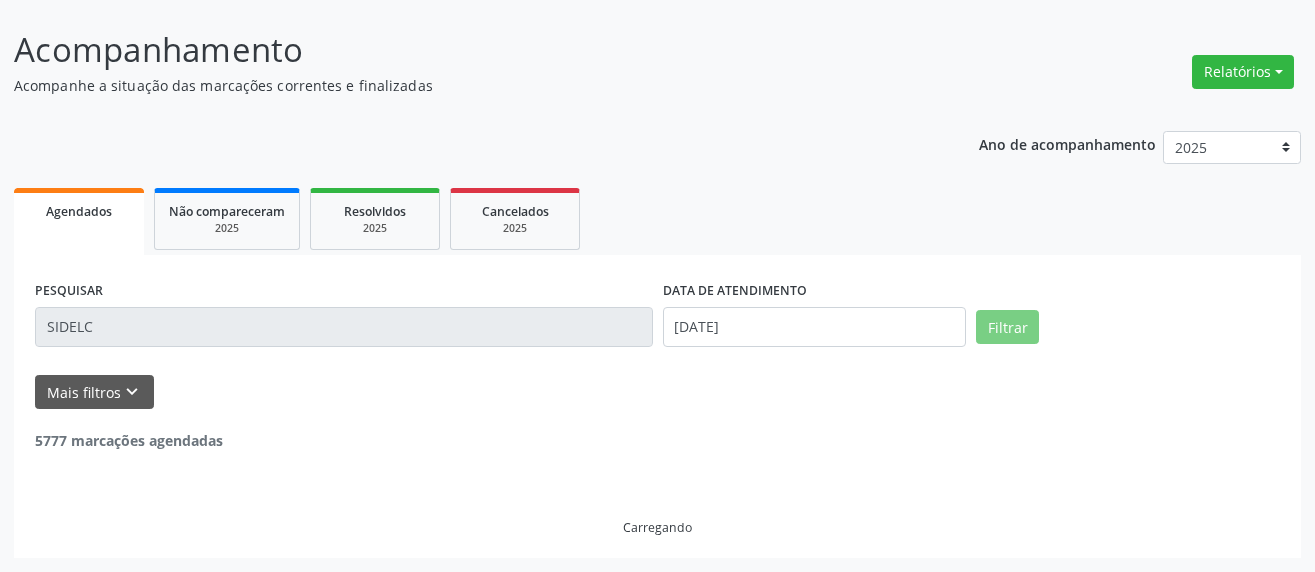 scroll, scrollTop: 46, scrollLeft: 0, axis: vertical 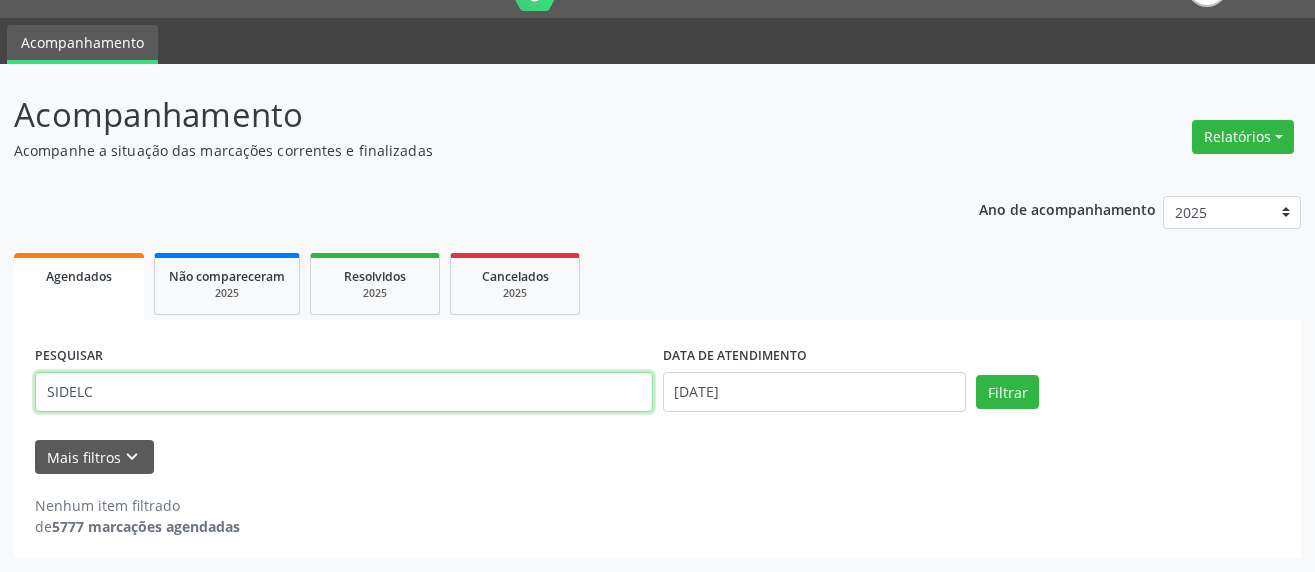 drag, startPoint x: 124, startPoint y: 386, endPoint x: -18, endPoint y: 386, distance: 142 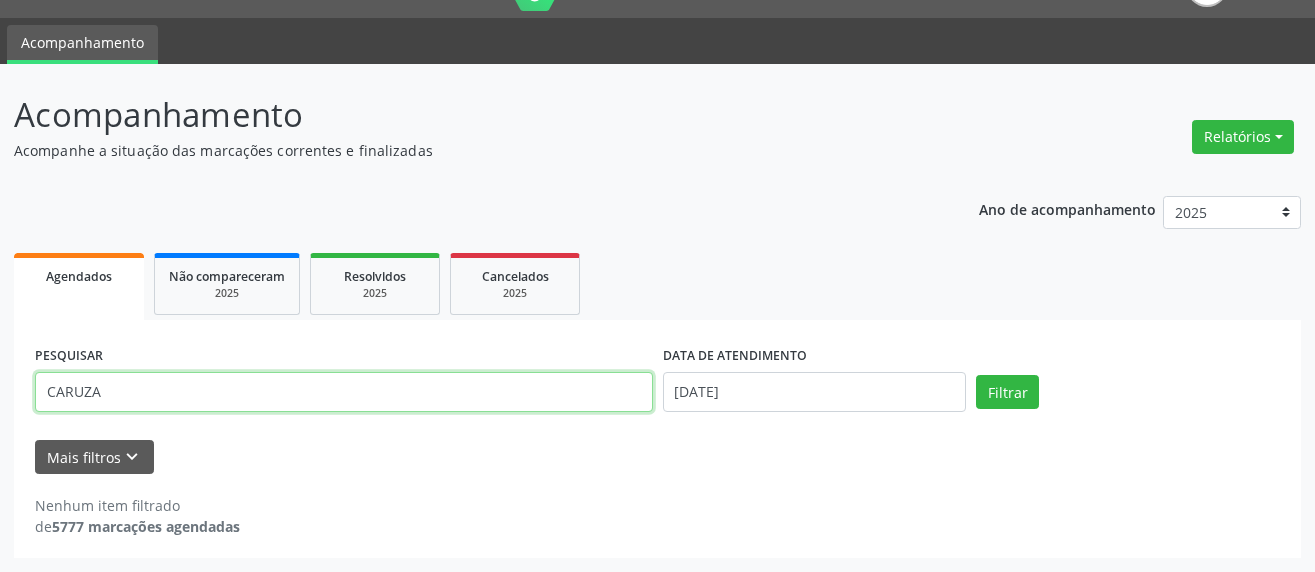type on "CARUZA" 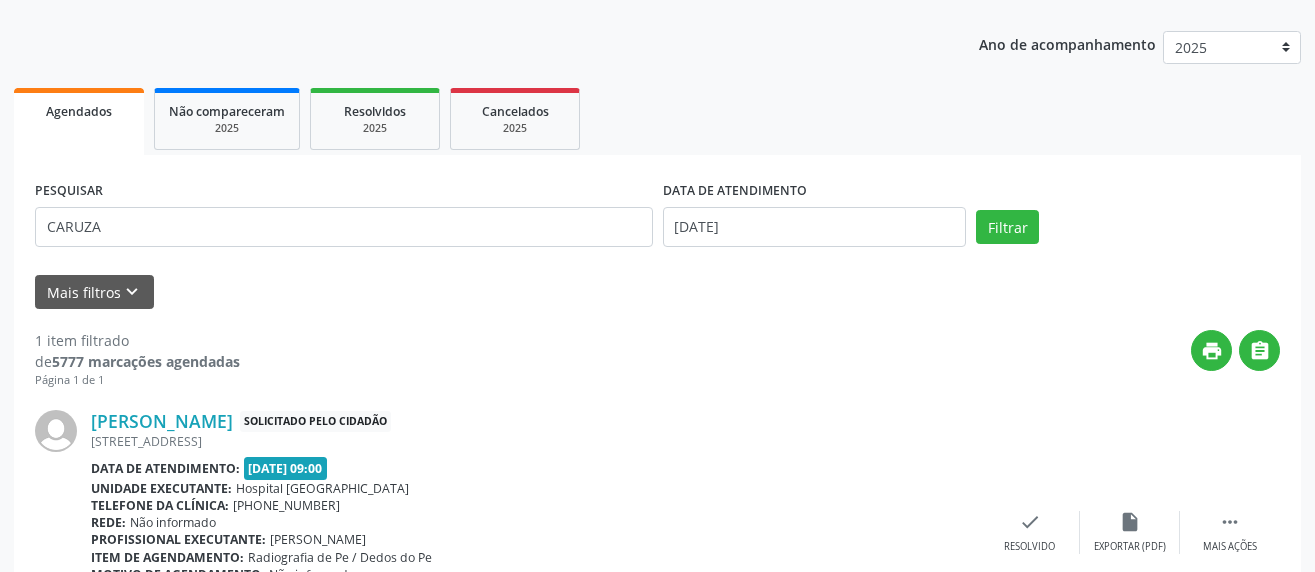 scroll, scrollTop: 350, scrollLeft: 0, axis: vertical 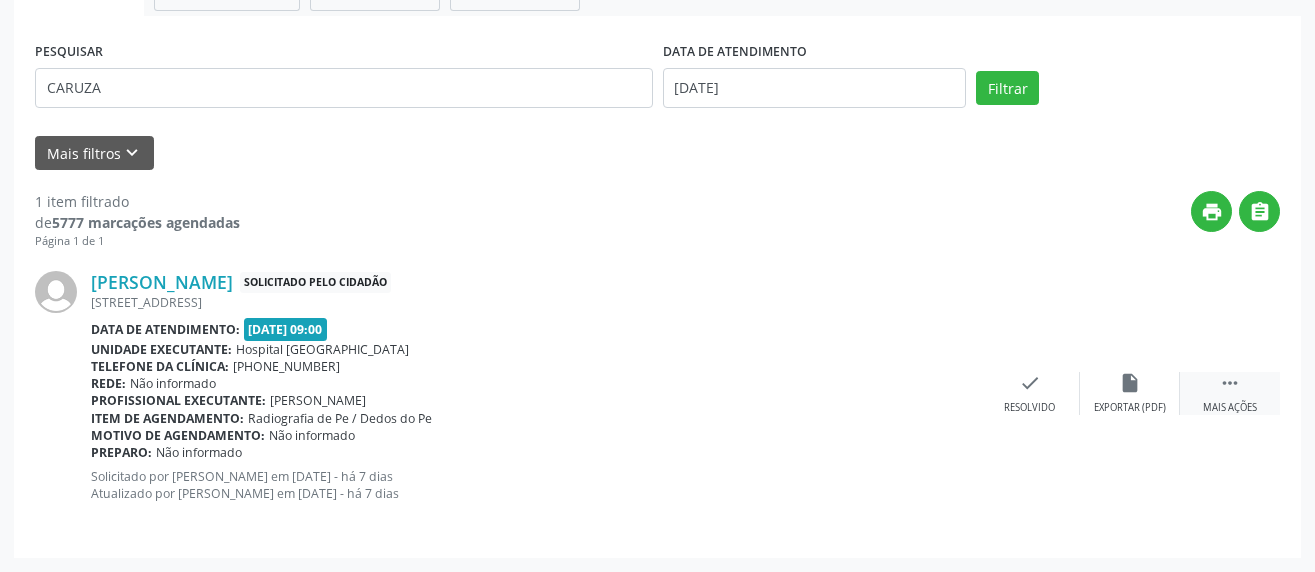 click on "" at bounding box center [1230, 383] 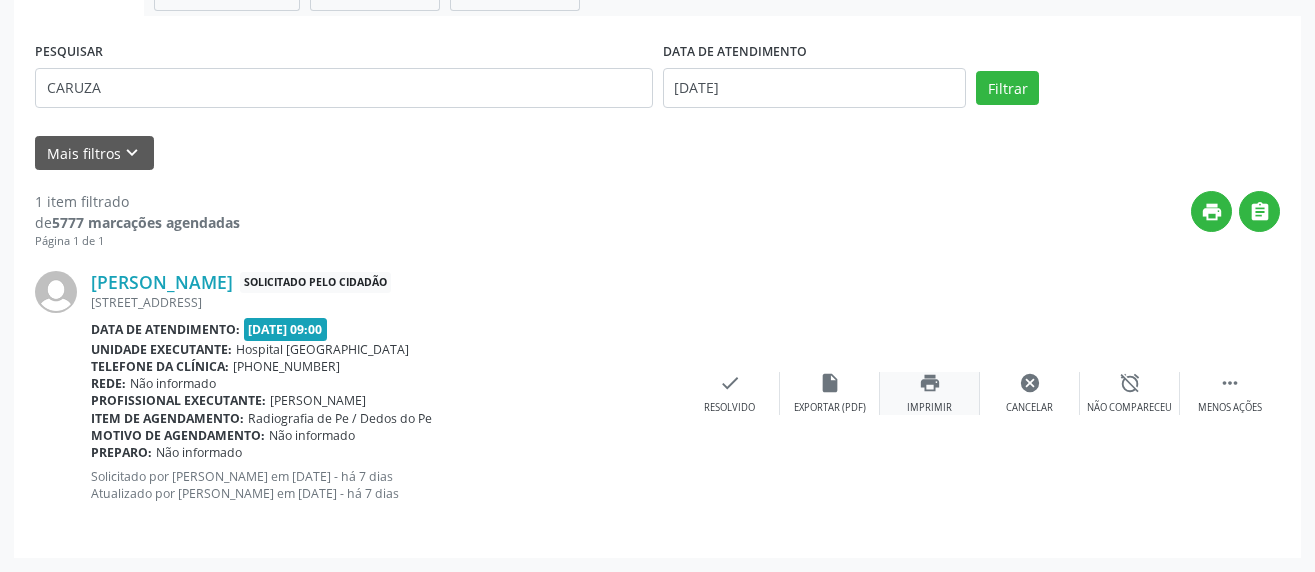 click on "print" at bounding box center [930, 383] 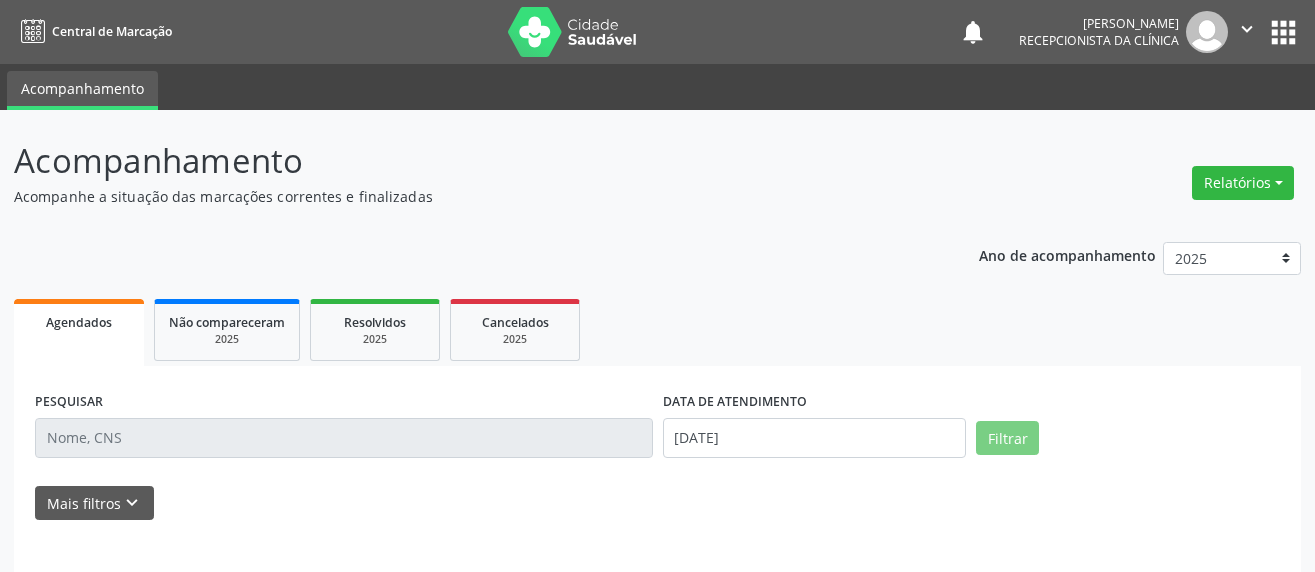 scroll, scrollTop: 0, scrollLeft: 0, axis: both 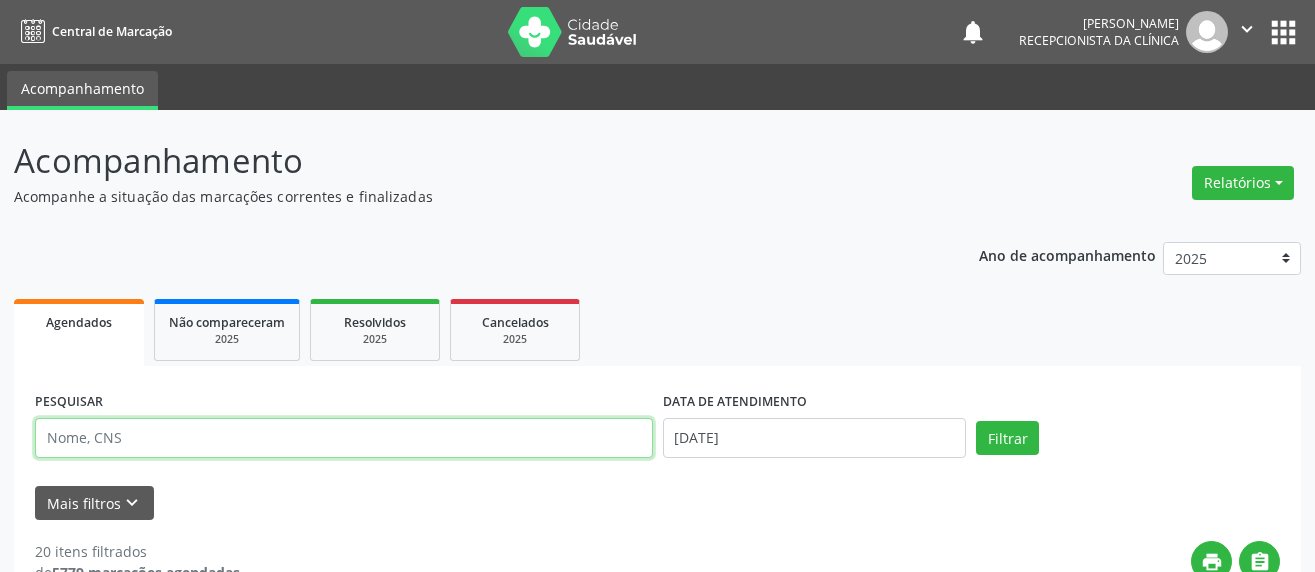 click at bounding box center (344, 438) 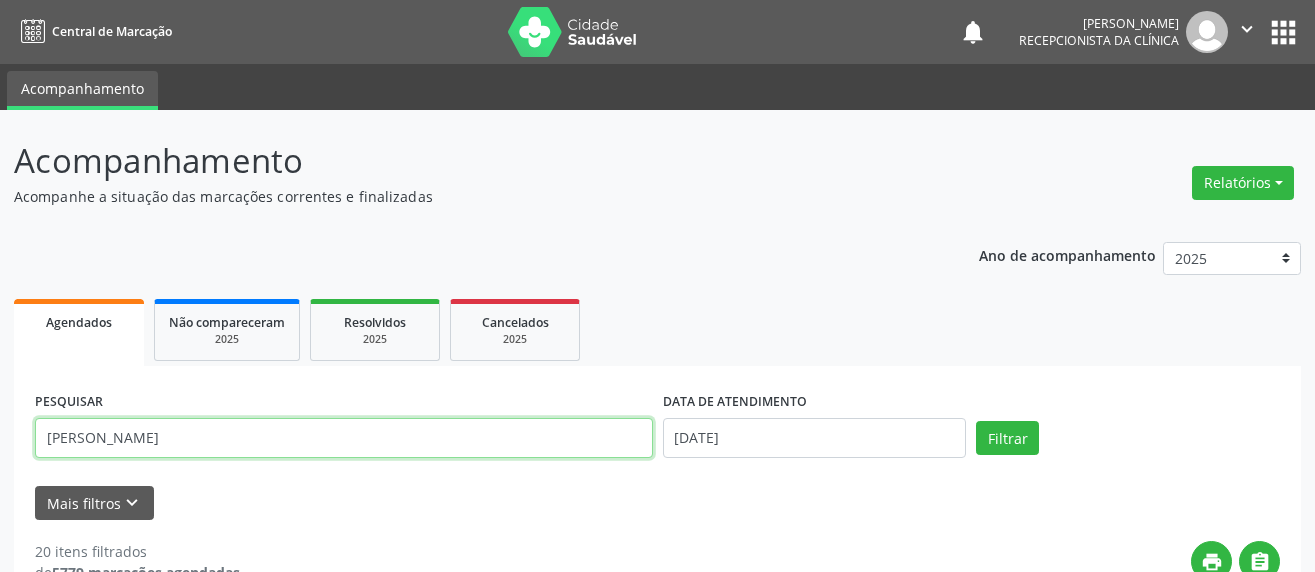 type on "MARIA LUCI" 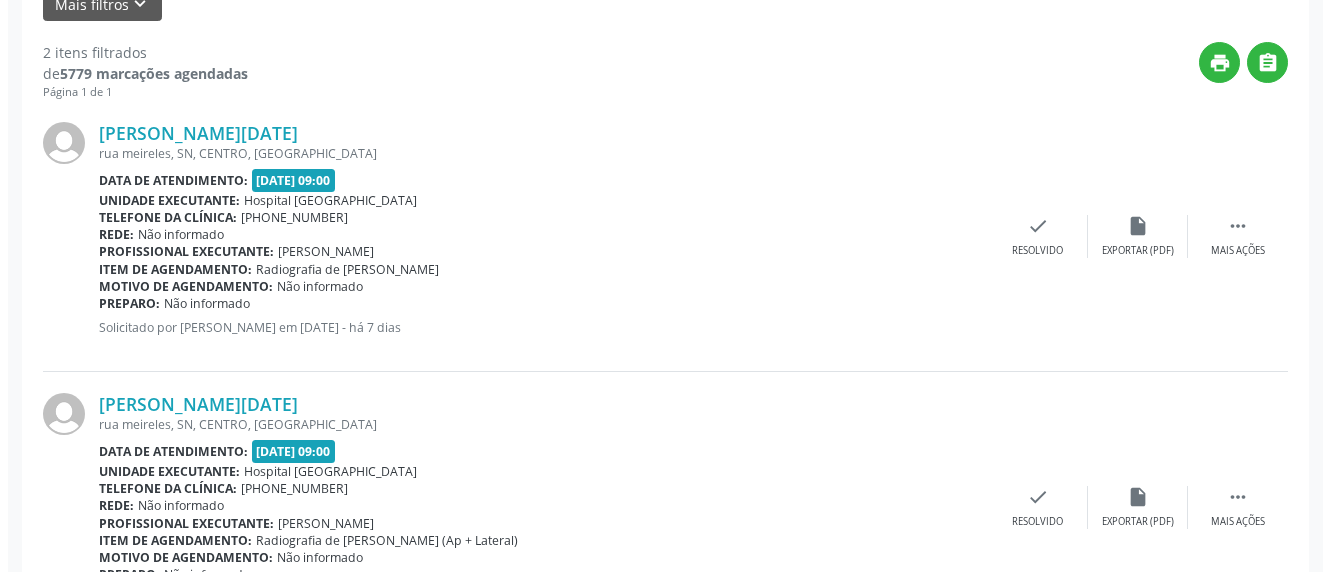 scroll, scrollTop: 500, scrollLeft: 0, axis: vertical 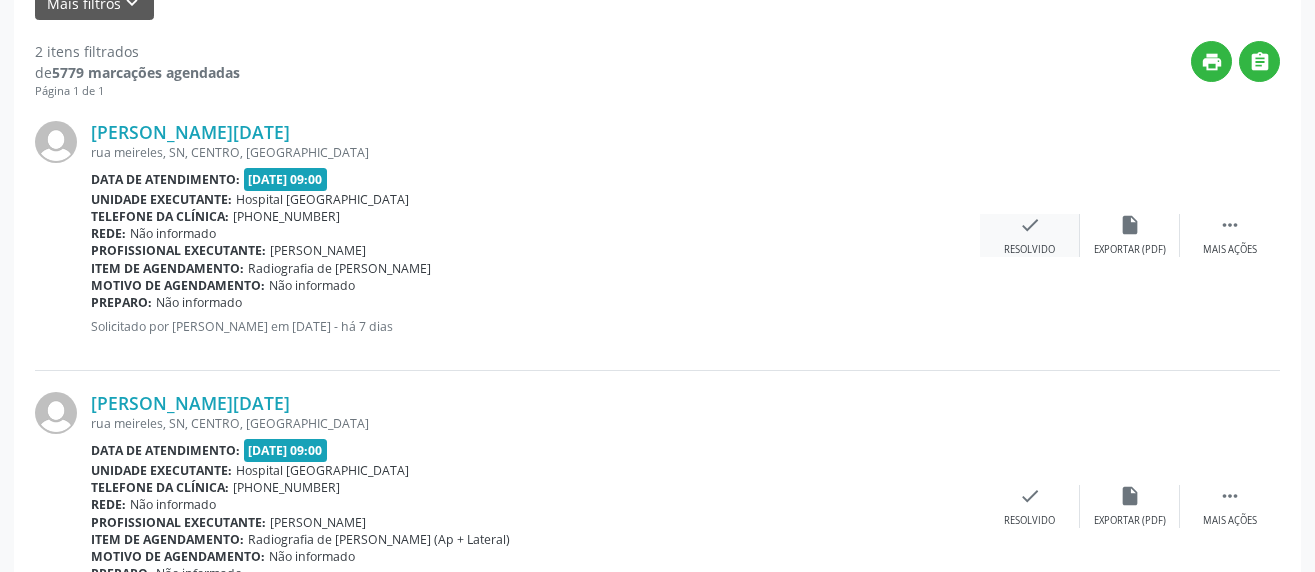 click on "check" at bounding box center [1030, 225] 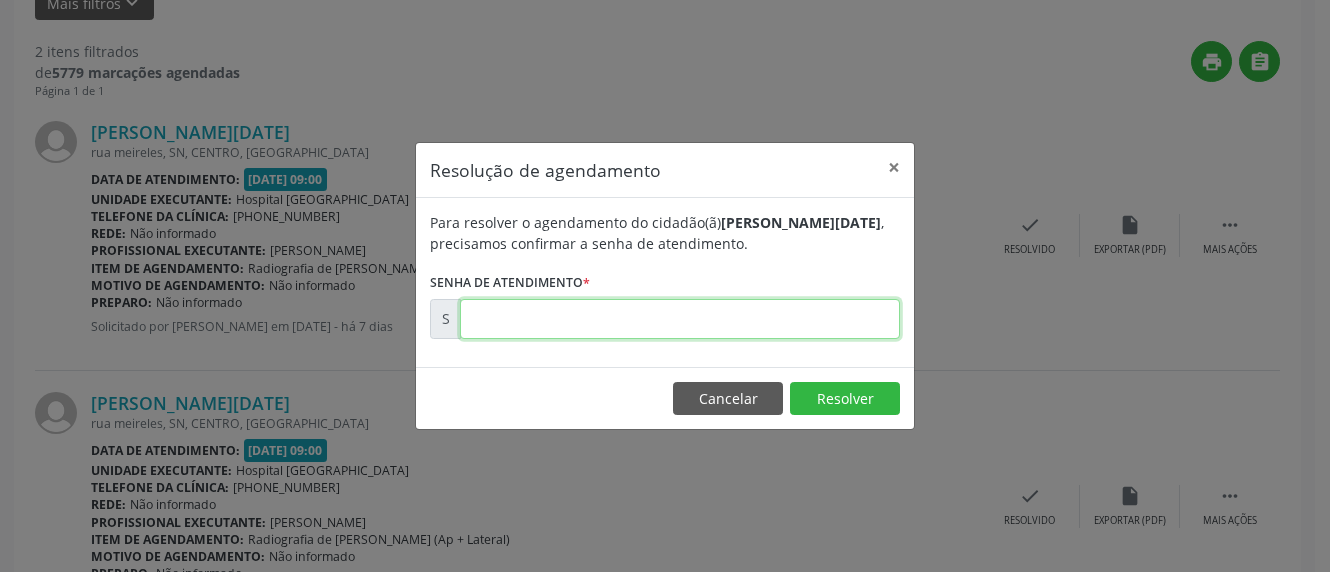 click at bounding box center [680, 319] 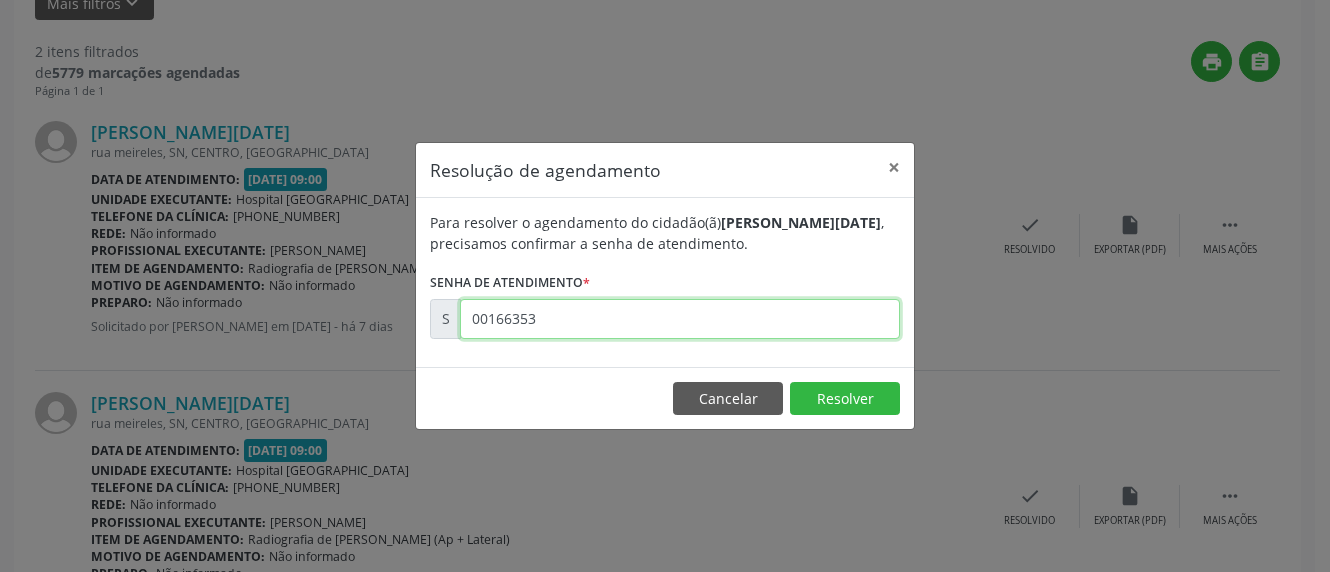 type on "00166353" 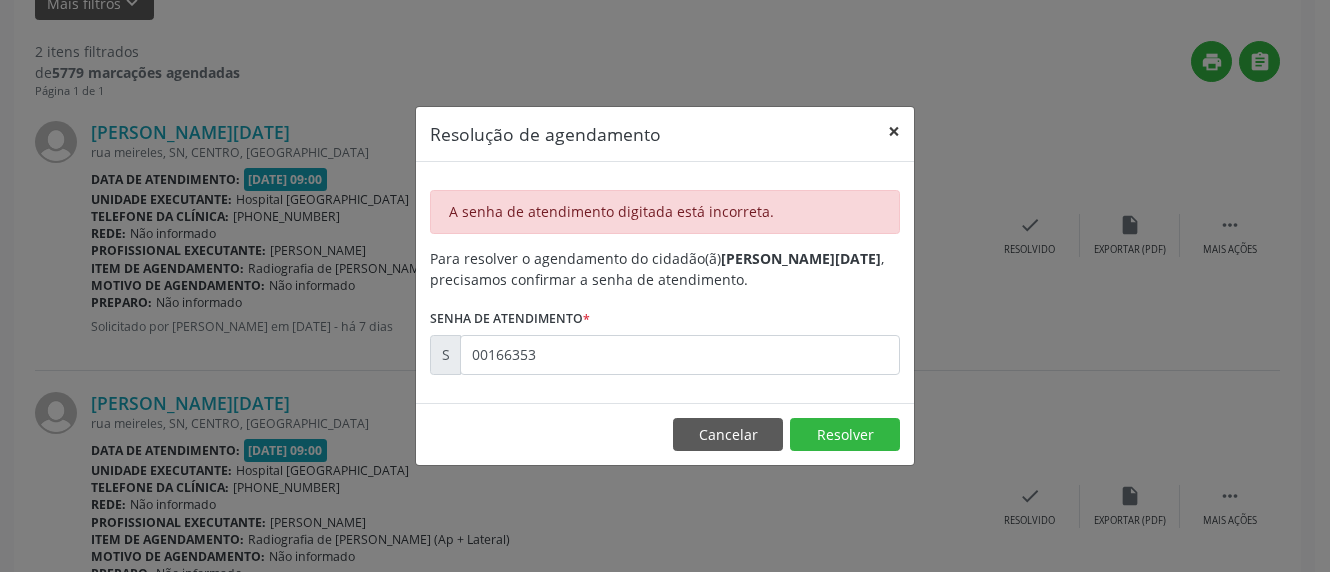 click on "×" at bounding box center (894, 131) 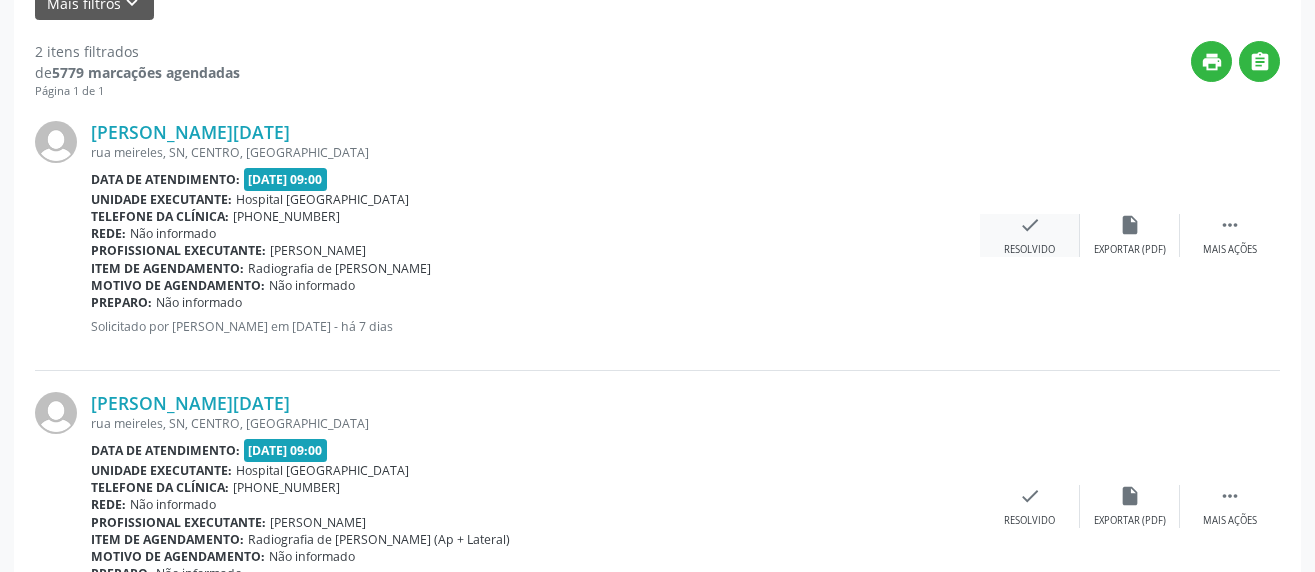 click on "check" at bounding box center [1030, 225] 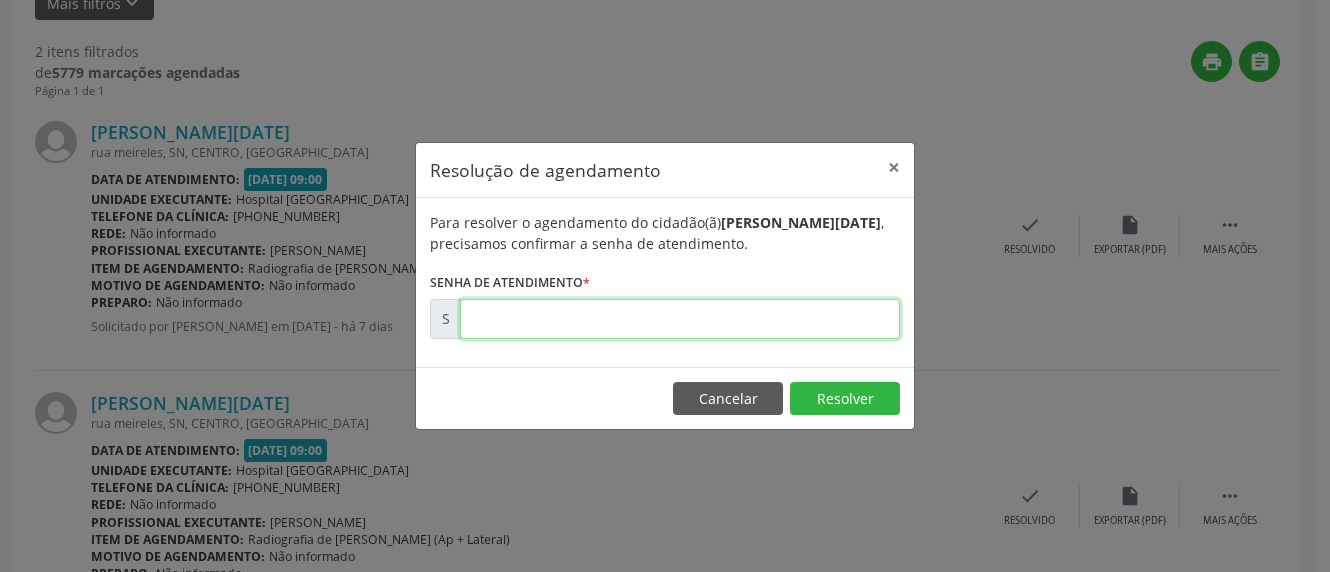 click at bounding box center [680, 319] 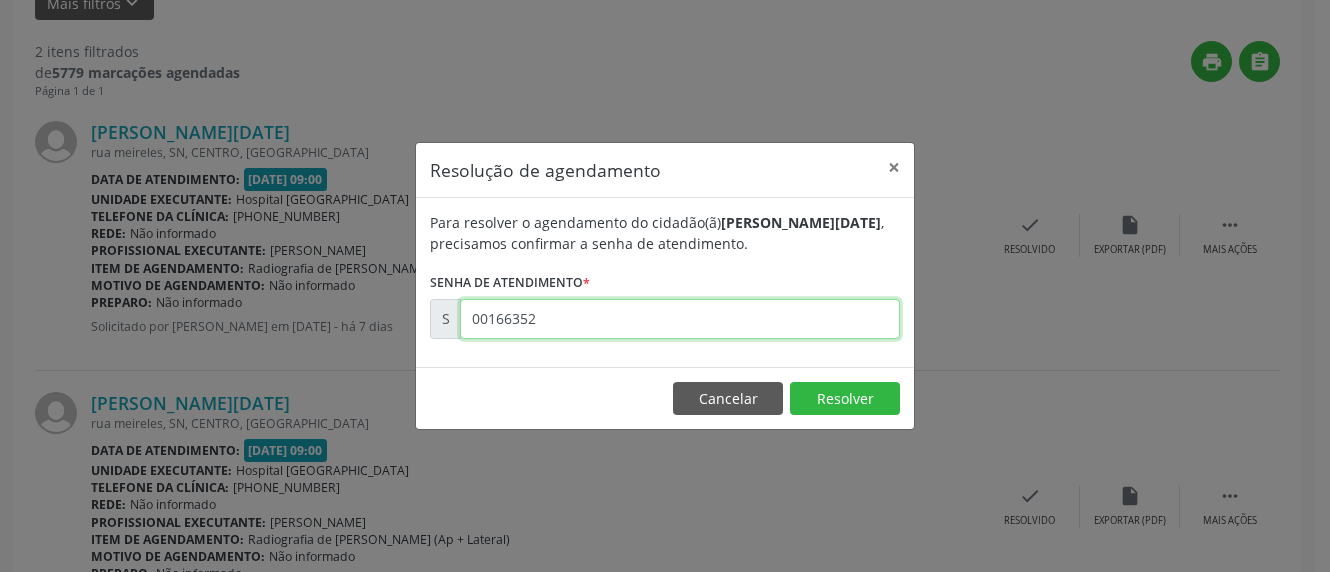 type on "00166352" 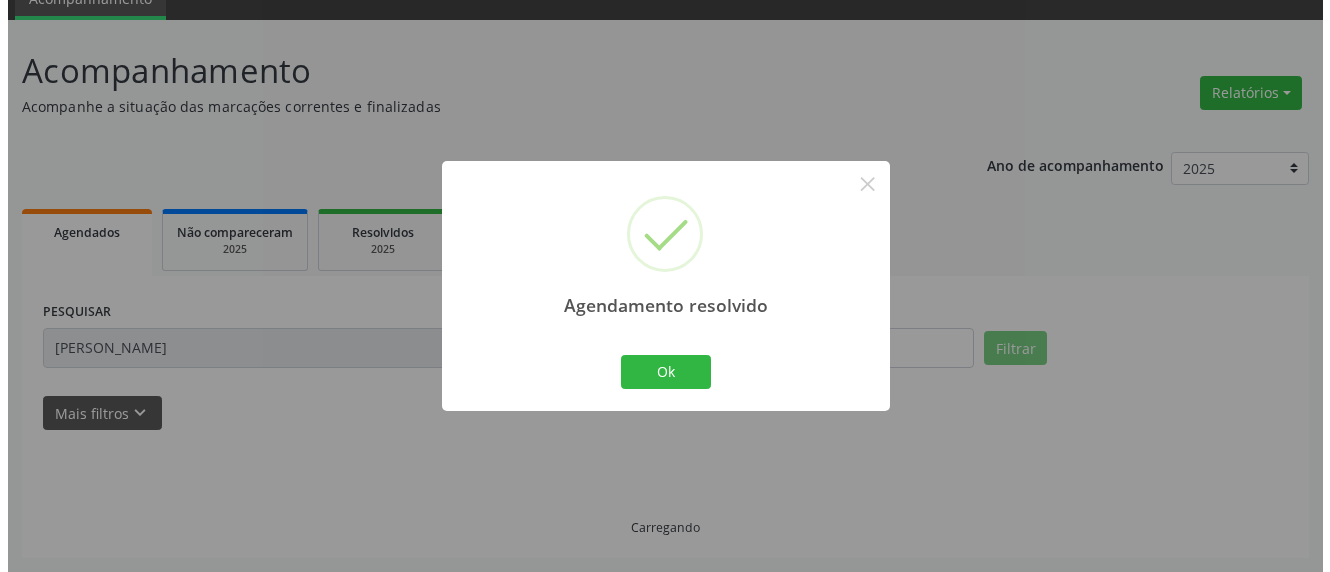 scroll, scrollTop: 333, scrollLeft: 0, axis: vertical 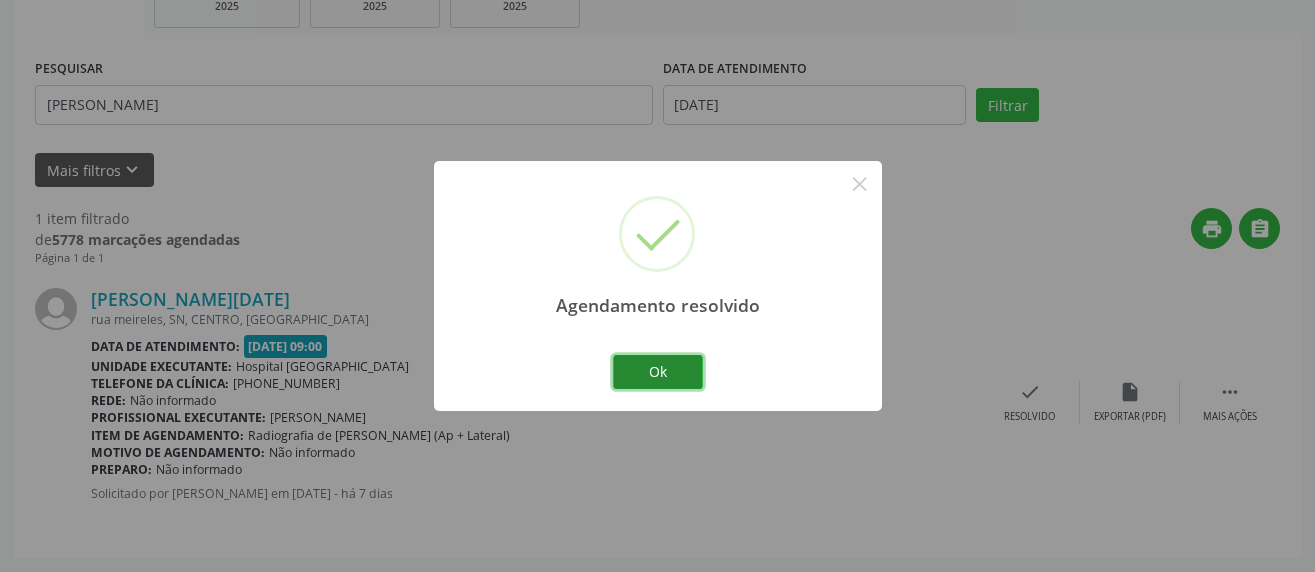 click on "Ok" at bounding box center (658, 372) 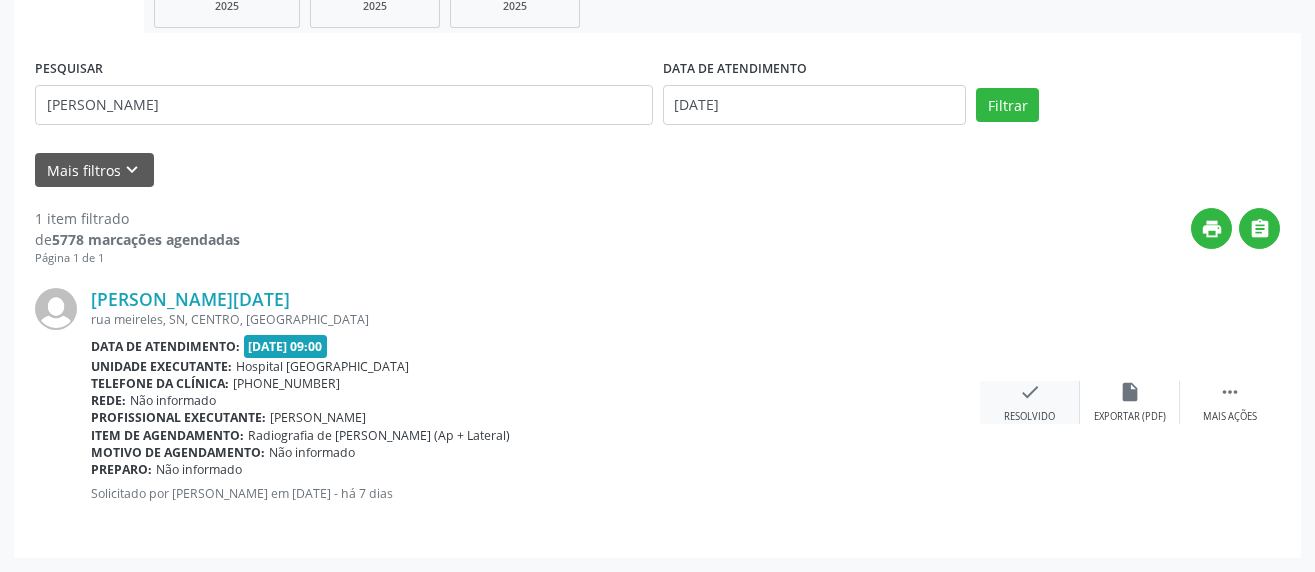 click on "Resolvido" at bounding box center (1029, 417) 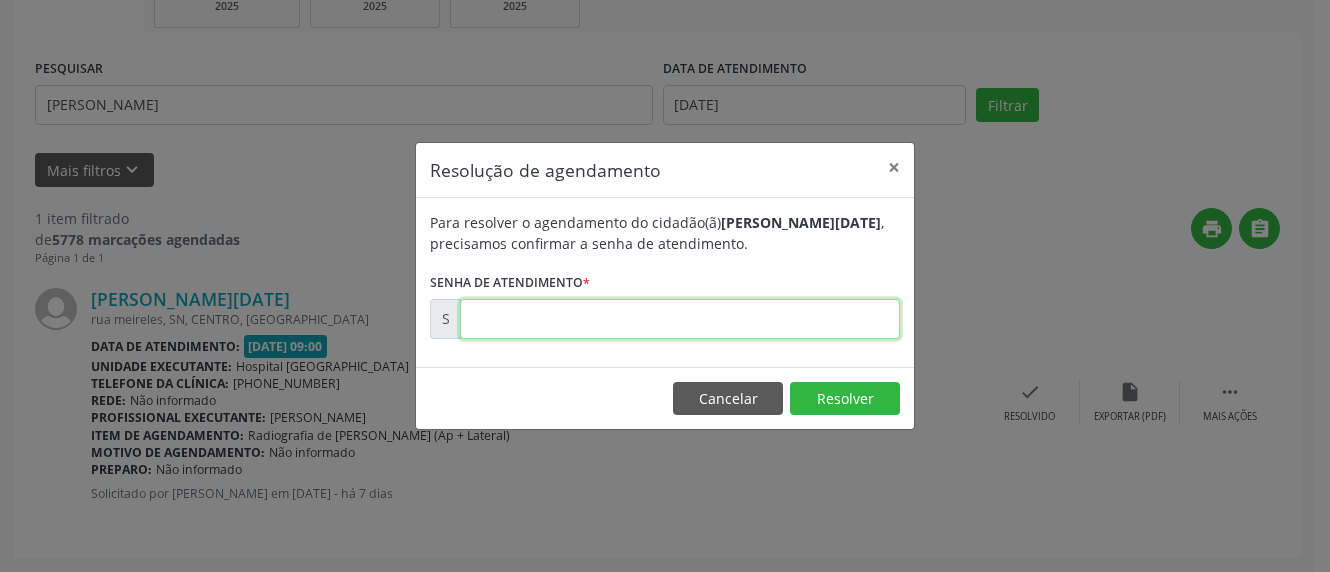click at bounding box center (680, 319) 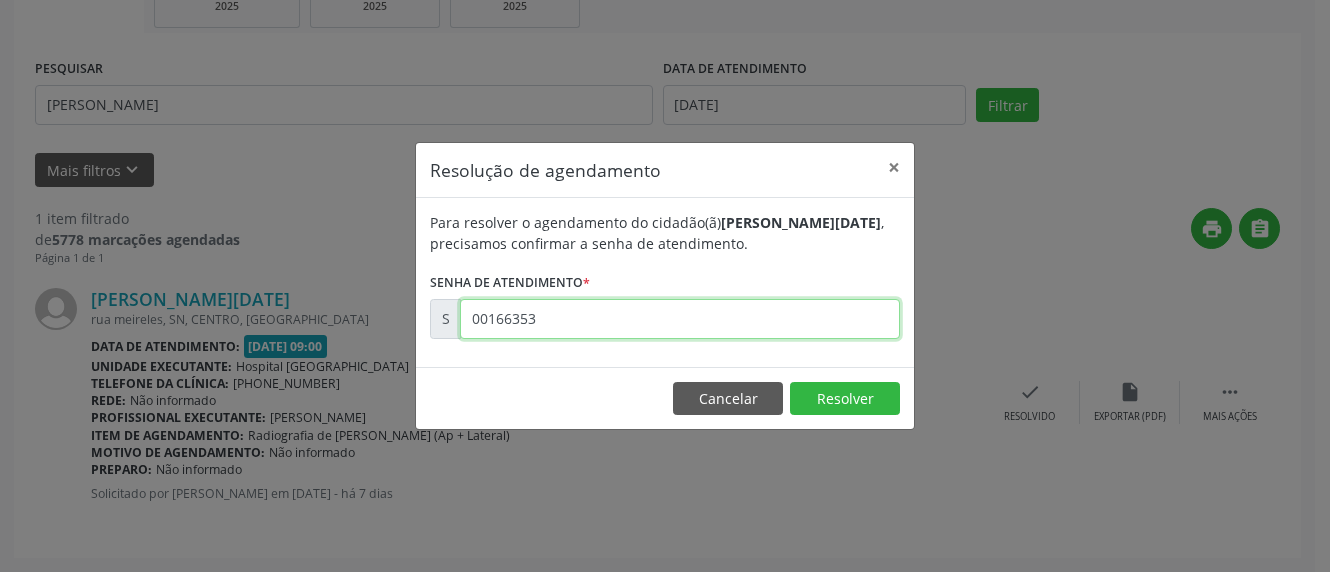 type on "00166353" 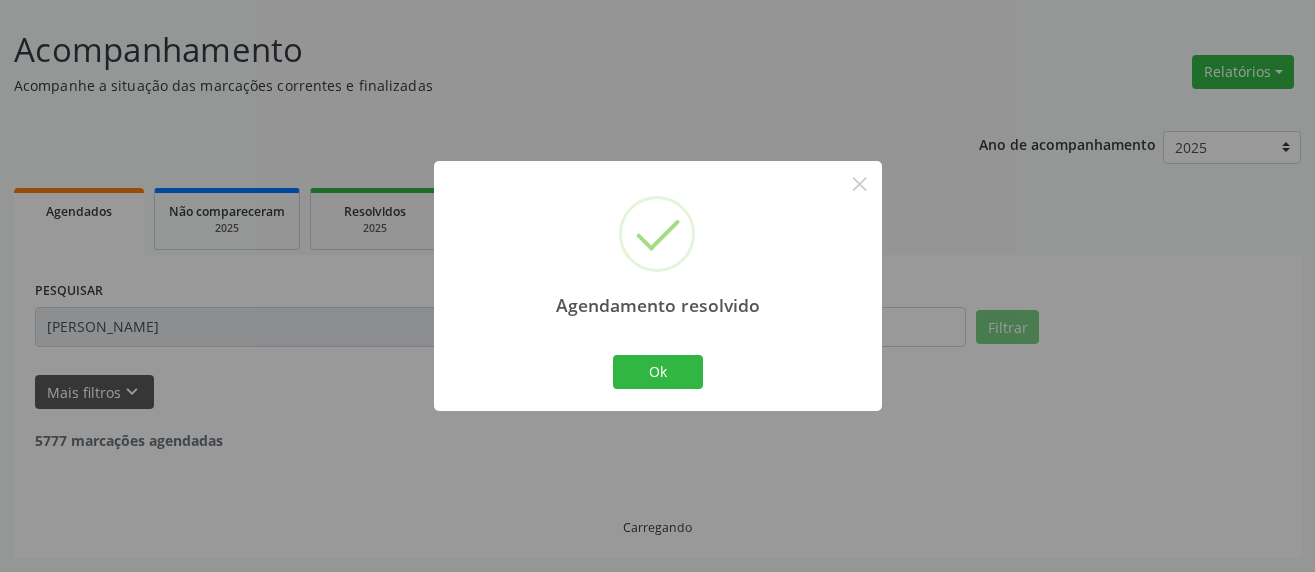 scroll, scrollTop: 46, scrollLeft: 0, axis: vertical 